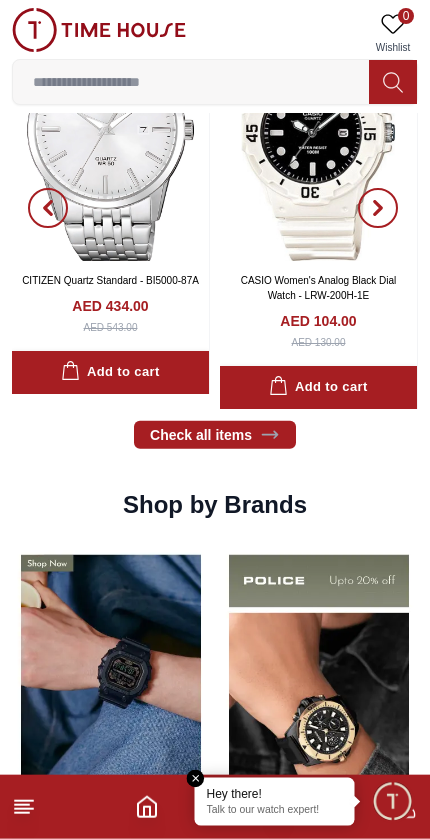 scroll, scrollTop: 1208, scrollLeft: 0, axis: vertical 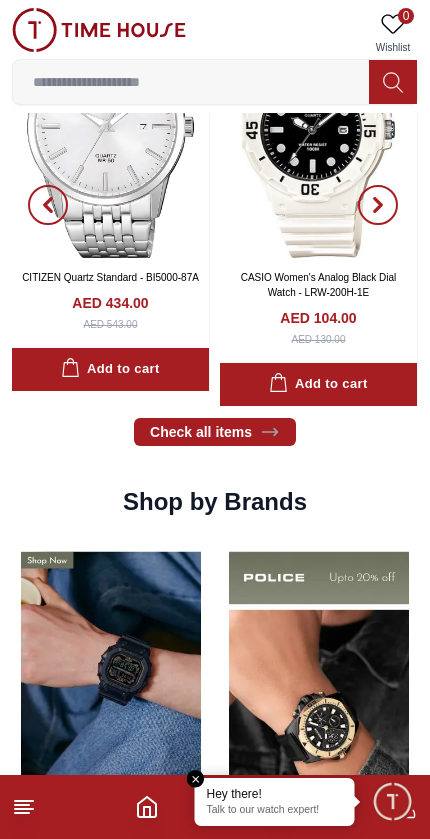 click at bounding box center [111, 692] 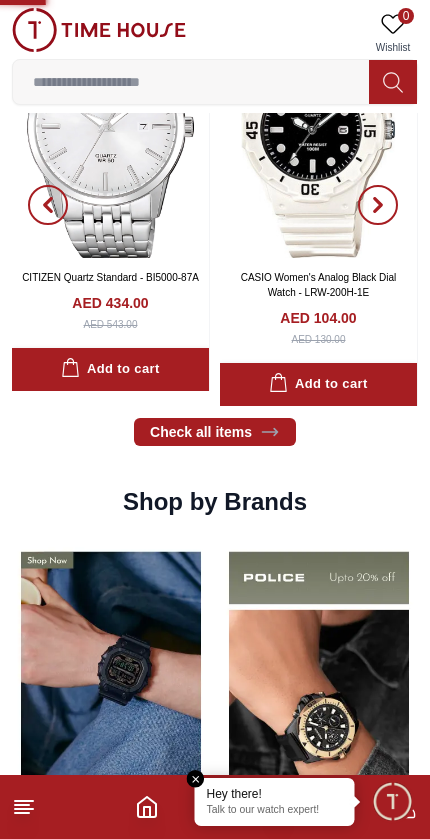scroll, scrollTop: 0, scrollLeft: 0, axis: both 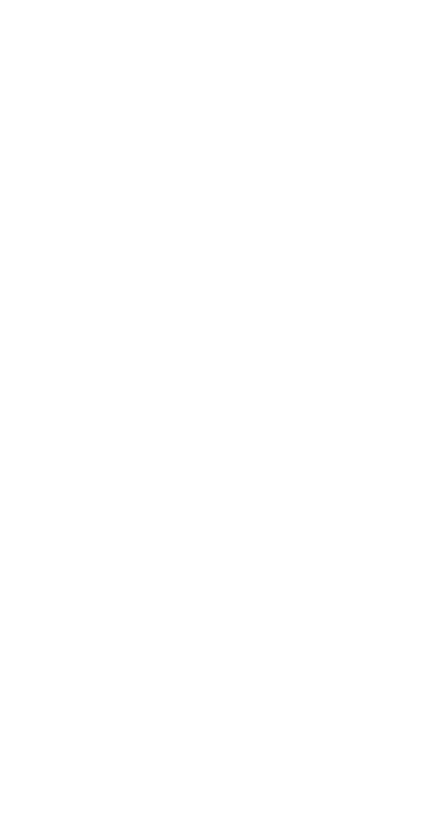 click on "100% Genuine products with International Warranty Shop From [GEOGRAPHIC_DATA] | العربية |  Currency   | 0 Wishlist Help Our Stores My Account 0 Wishlist My Bag Home G-Shock 5000+ Models Free Shipping & Easy Return Card & COD Payments Gift Wrapping ONLINE SHOPPING Men Women Kids Unisex CUSTOMER POLICIES Terms Of Sale Terms and conditions Shipment And Delivery Policy Warranty And Repairs Watch Care Privacy Policy Return Policy USEFUL LINKS About Us Contact Us STORE LOCATIONS Blog Careers Help Popular Brands [PERSON_NAME] Slazenger [PERSON_NAME] KEEP IN TOUCH [PHONE_NUMBER] [EMAIL_ADDRESS][DOMAIN_NAME] TimeHouse© 2025 All rights reserved. Quick Delivery Quick Delivery to Your Home illustrating the technical ingenuity. Time House Dubai owns the sophisticated aura of remarkable watch collections. Buy watches online, [GEOGRAPHIC_DATA] at [GEOGRAPHIC_DATA] where a wide range of high-quality genuine watches from leading watch brands is listed. What can you buy from Time House? Men Bags Men's Eyewear Couple Watches" at bounding box center [215, 267] 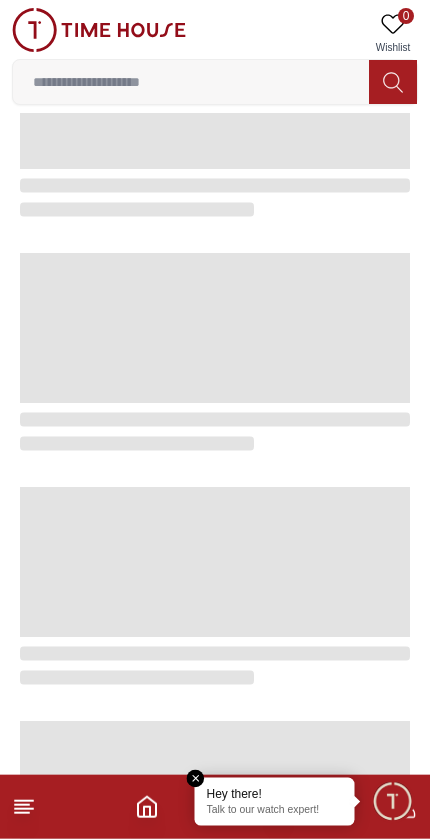 scroll, scrollTop: 728, scrollLeft: 0, axis: vertical 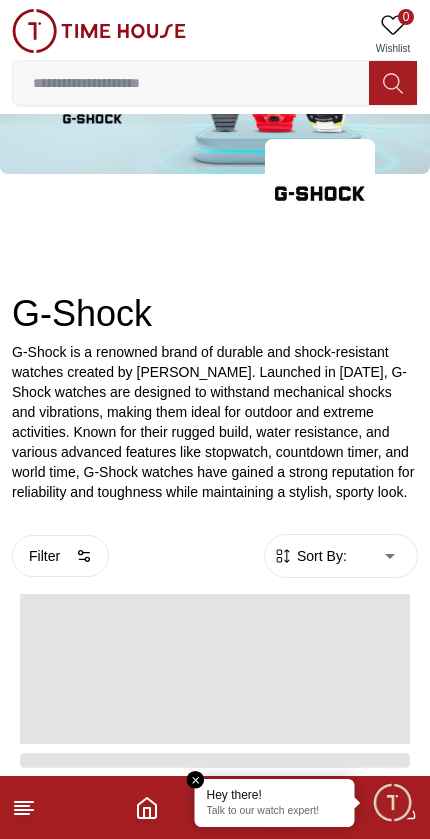 click at bounding box center (196, 779) 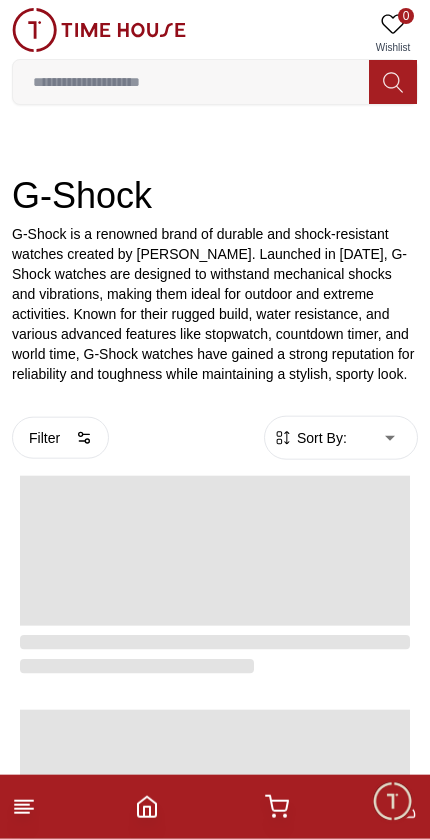 scroll, scrollTop: 0, scrollLeft: 0, axis: both 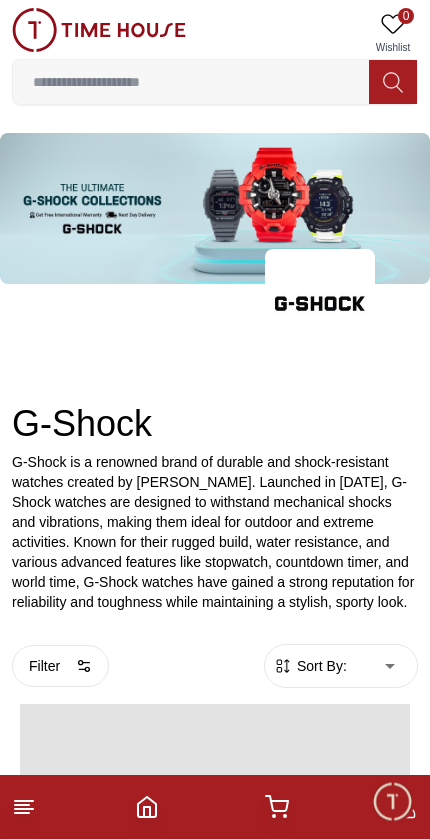 click at bounding box center [392, 801] 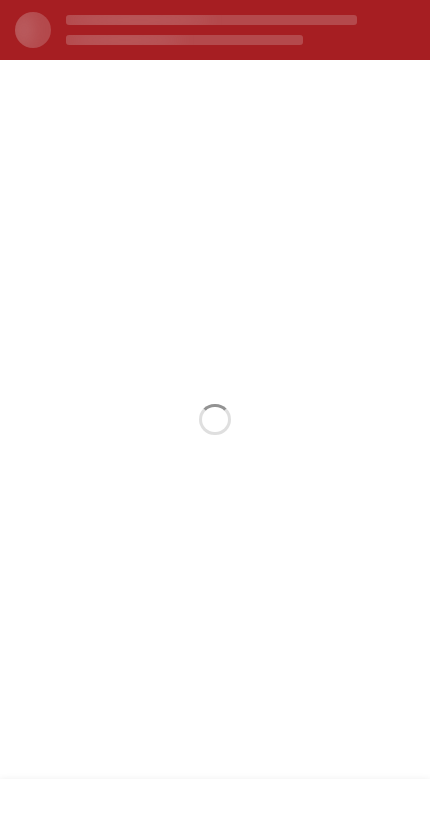scroll, scrollTop: 0, scrollLeft: 0, axis: both 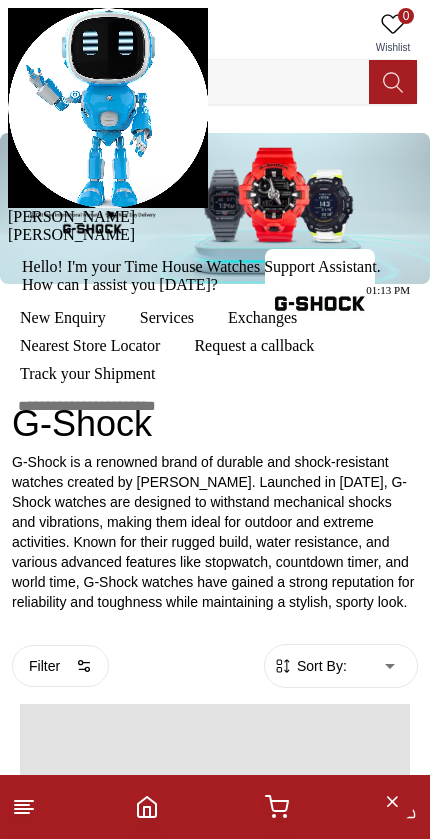 click at bounding box center (8, 226) 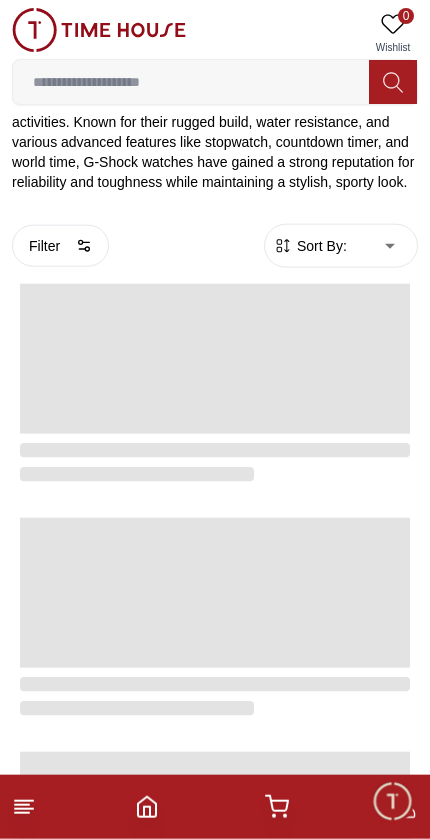 scroll, scrollTop: 482, scrollLeft: 0, axis: vertical 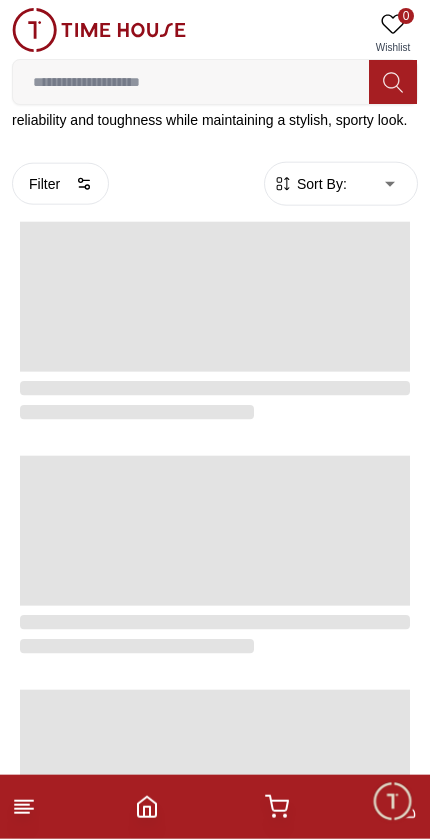 click at bounding box center (392, 801) 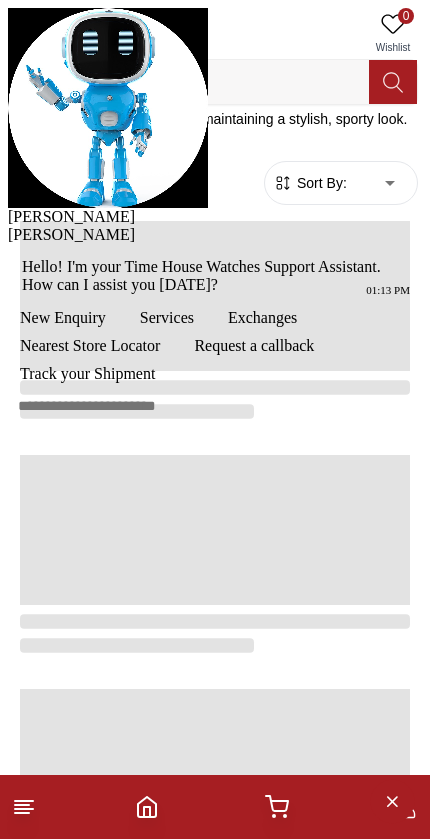 click at bounding box center (8, 226) 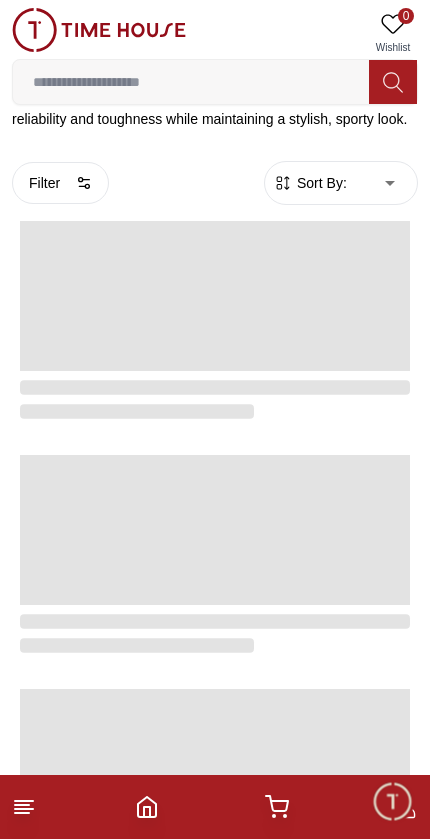 click at bounding box center [392, 801] 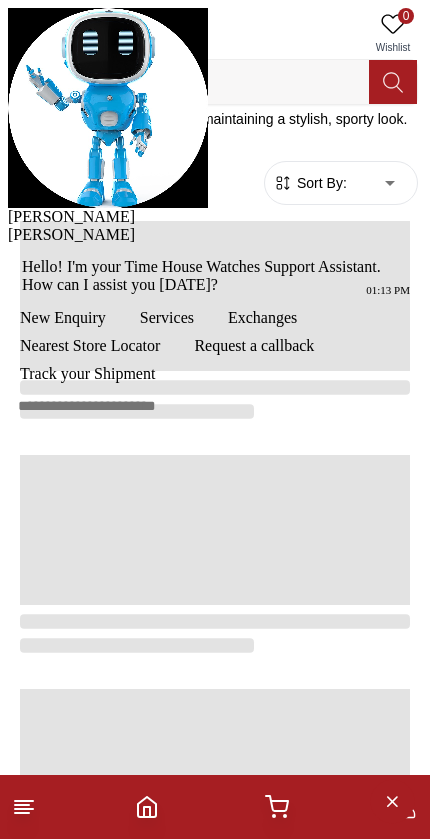 click at bounding box center [8, 226] 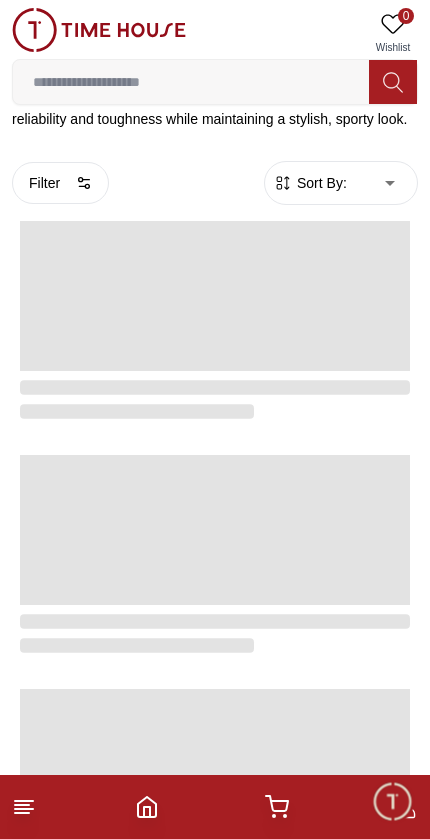 click at bounding box center (392, 801) 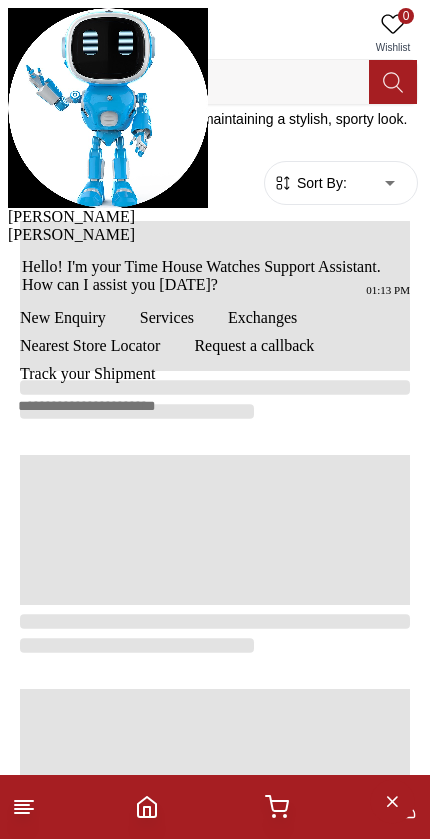 click at bounding box center (8, 226) 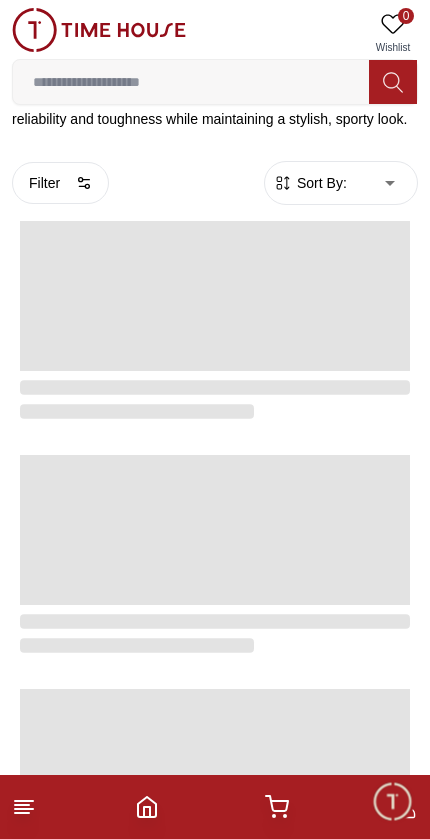click 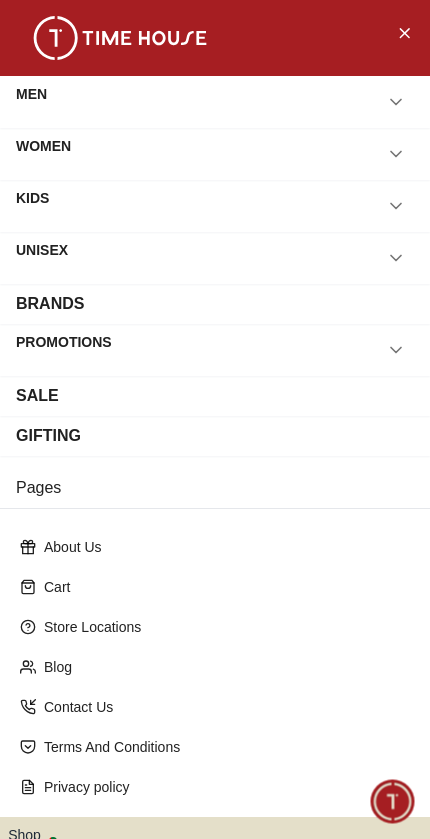 click at bounding box center [404, 32] 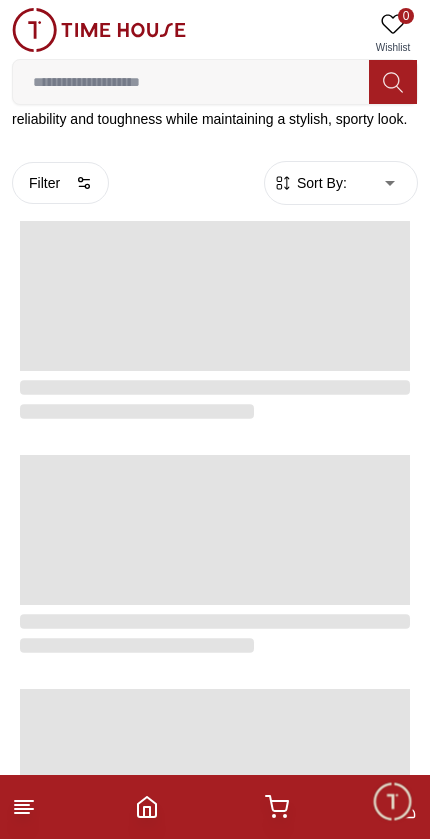 click 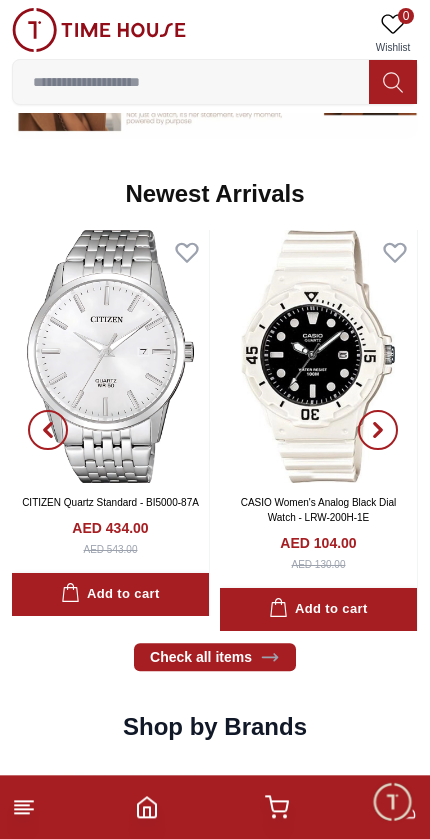 scroll, scrollTop: 983, scrollLeft: 0, axis: vertical 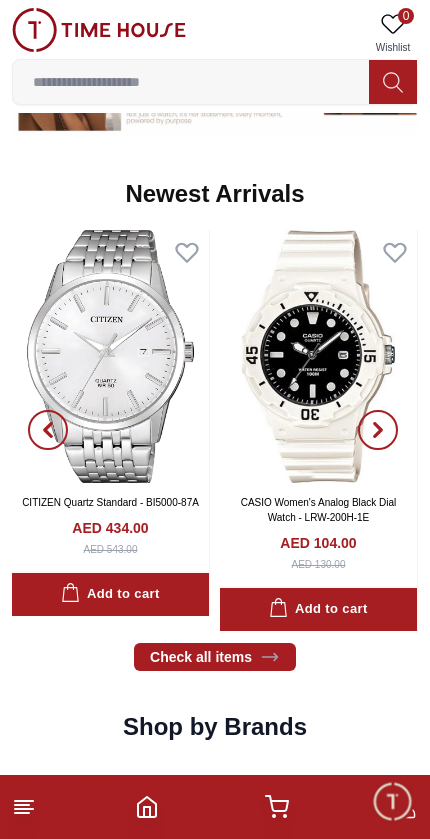 click at bounding box center (378, 430) 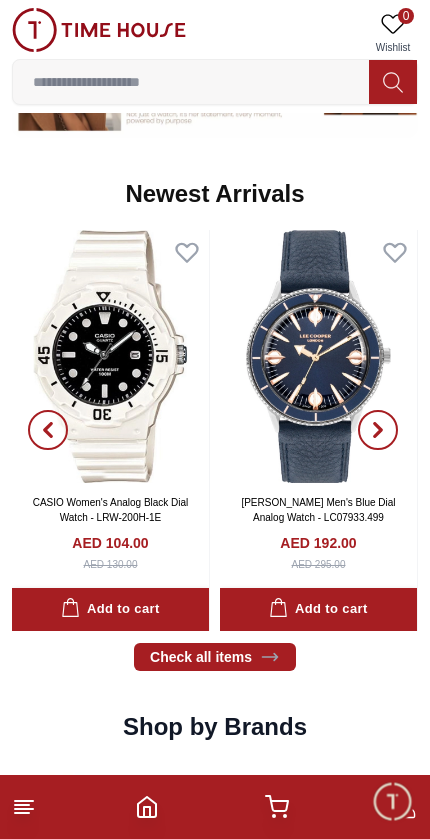 click 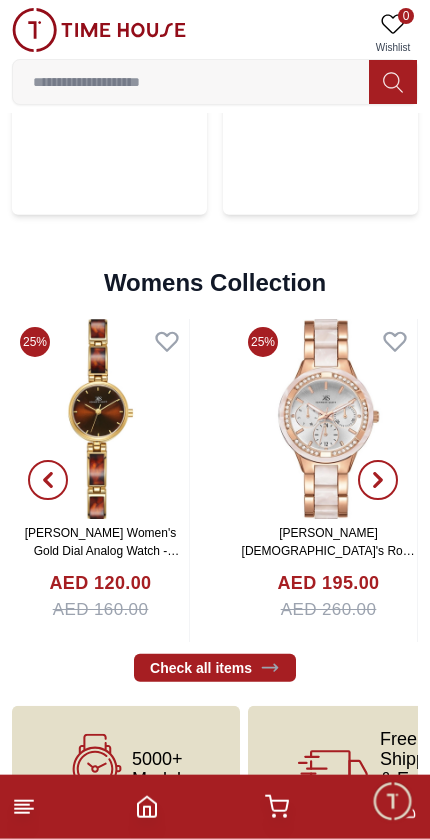 scroll, scrollTop: 4521, scrollLeft: 0, axis: vertical 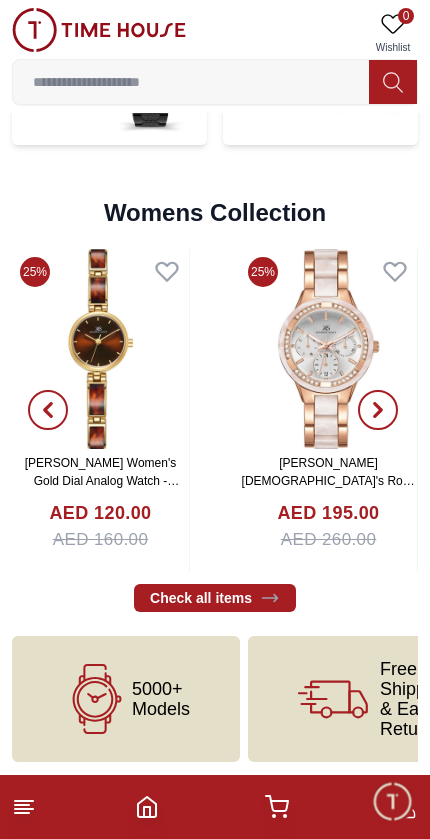 click on "Check all items" at bounding box center [215, 598] 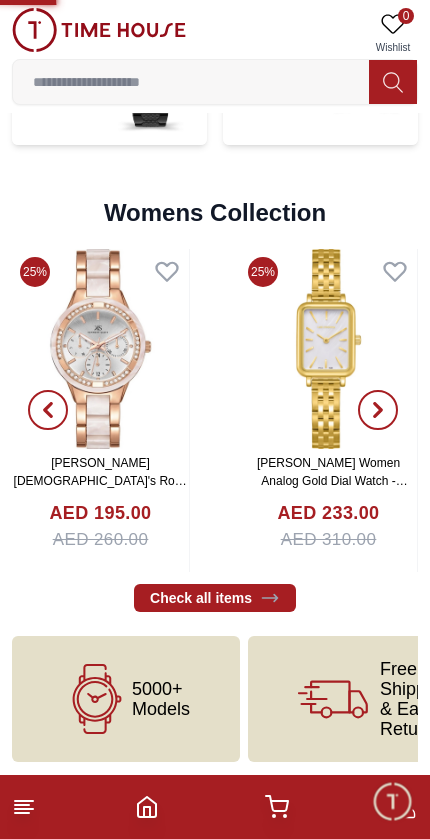 scroll, scrollTop: 0, scrollLeft: 0, axis: both 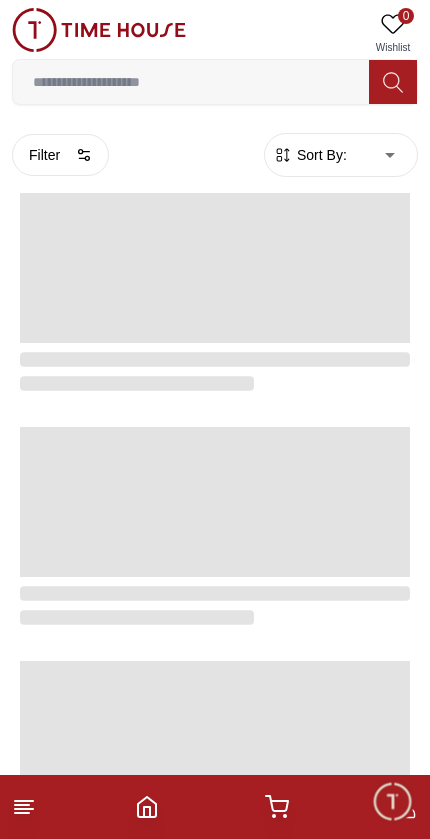 click 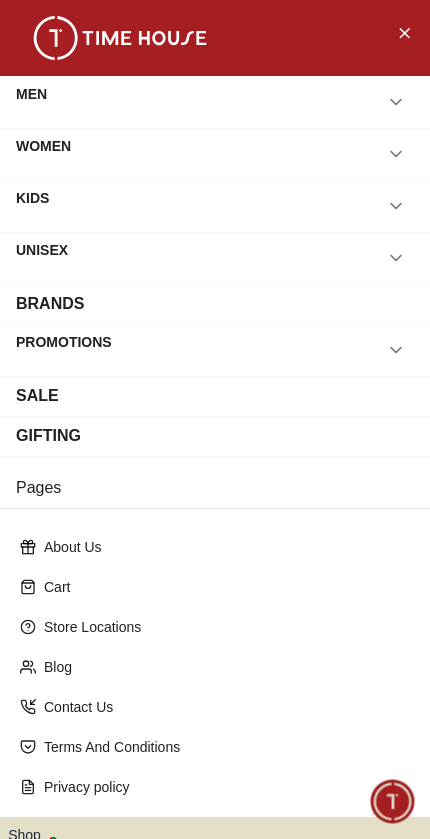 click on "PROMOTIONS" at bounding box center [215, 350] 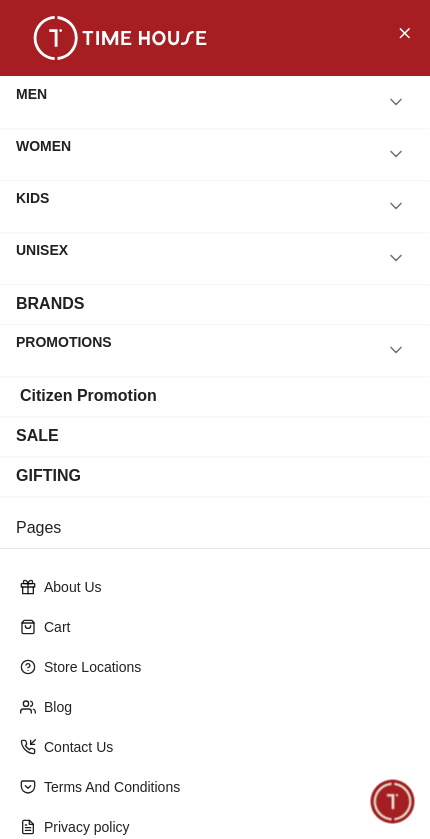 click 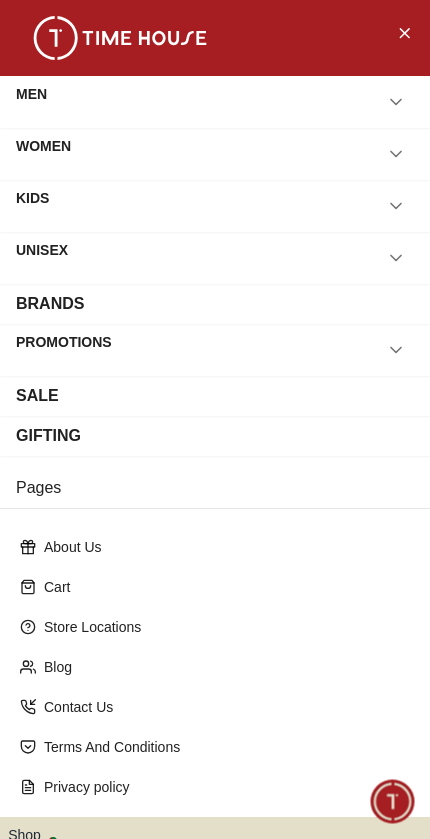 click at bounding box center [396, 258] 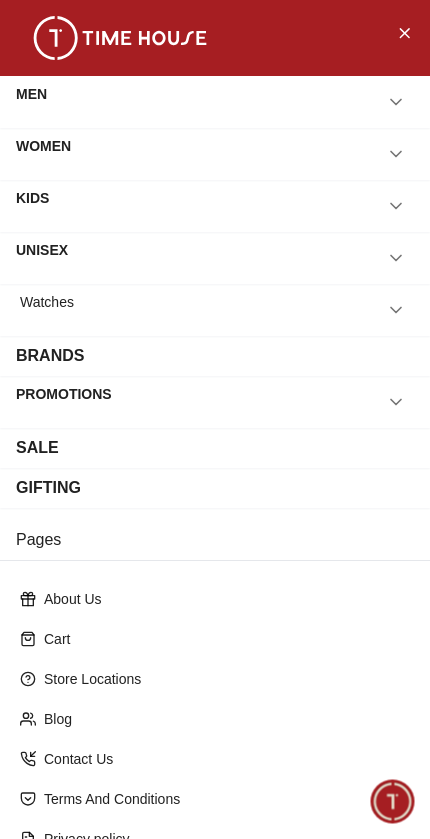 click on "KIDS" at bounding box center [215, 206] 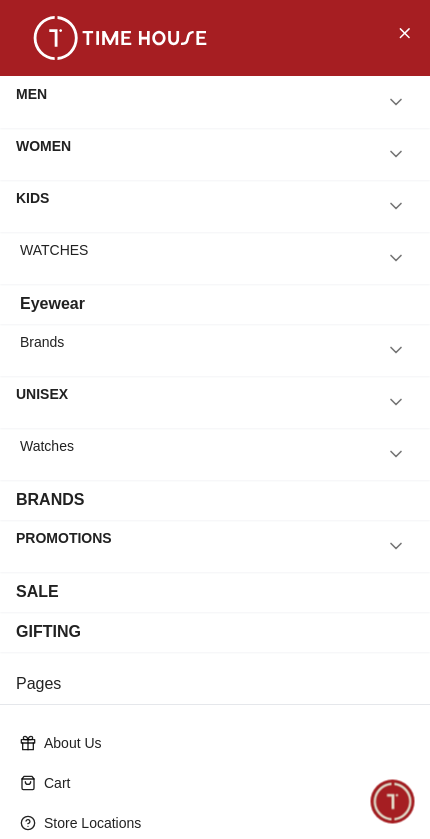 click 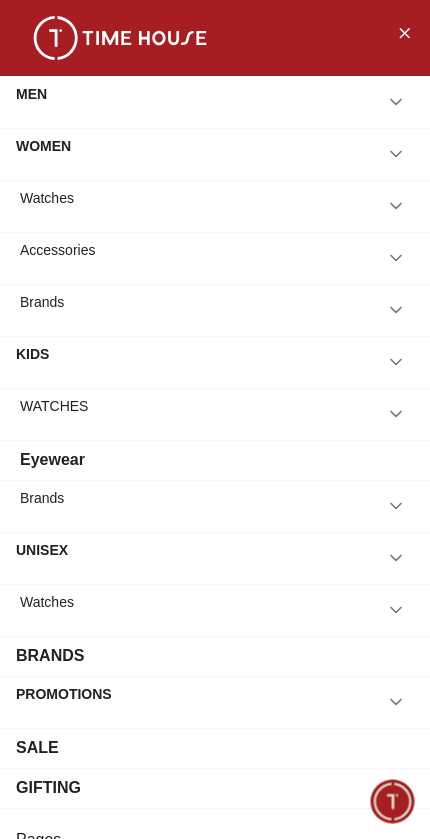 click 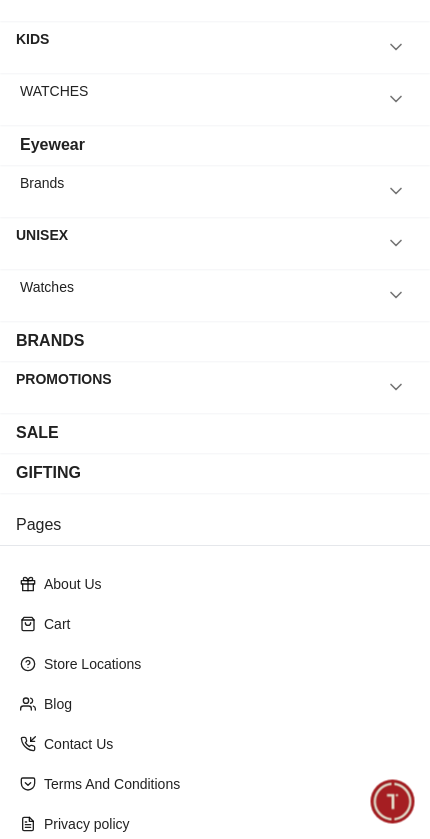 scroll, scrollTop: 496, scrollLeft: 0, axis: vertical 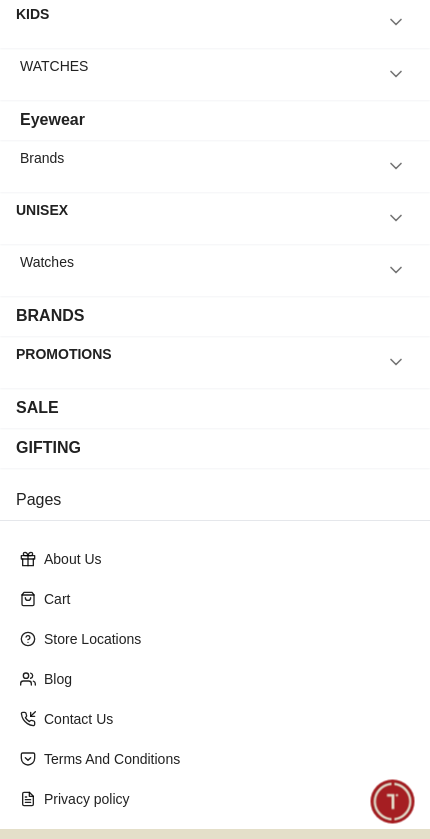 click 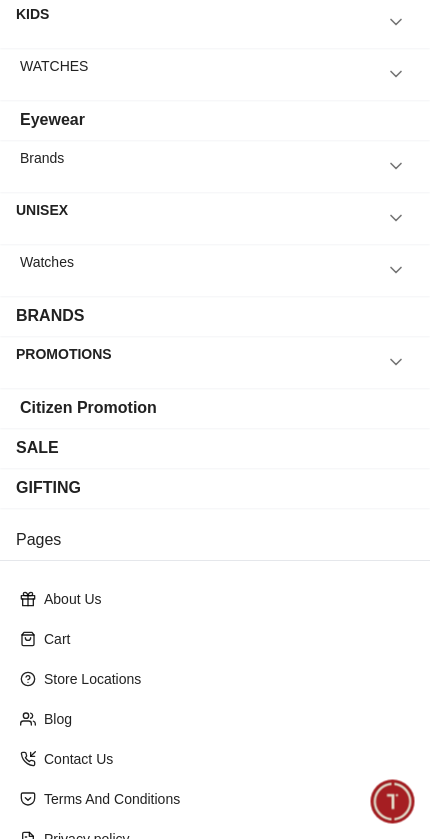 click 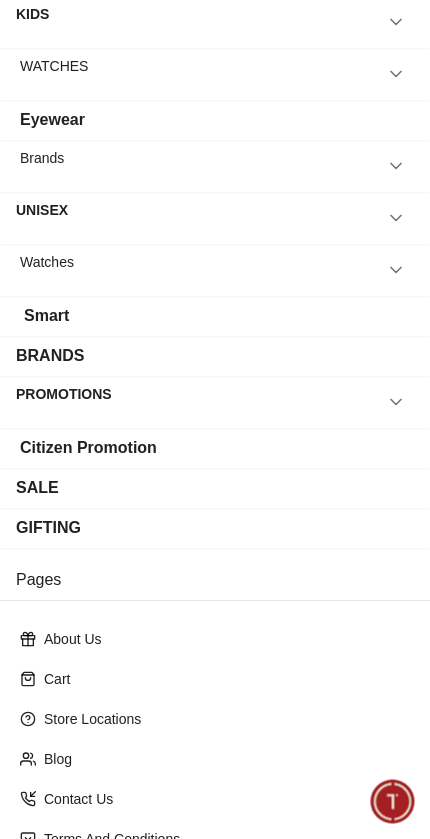 click 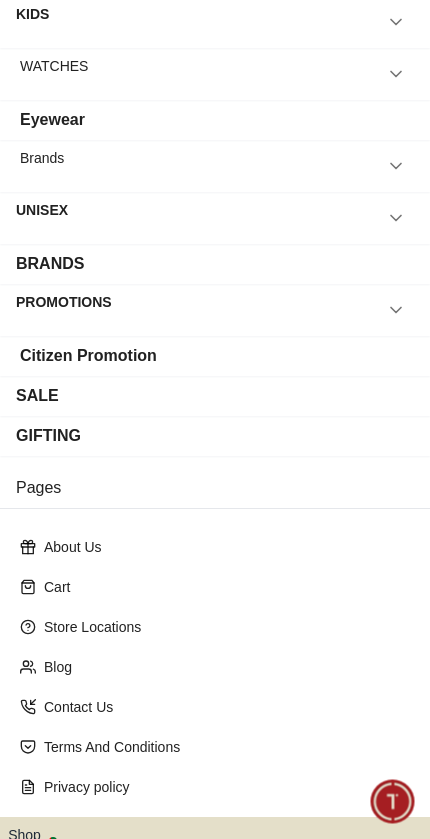 click 